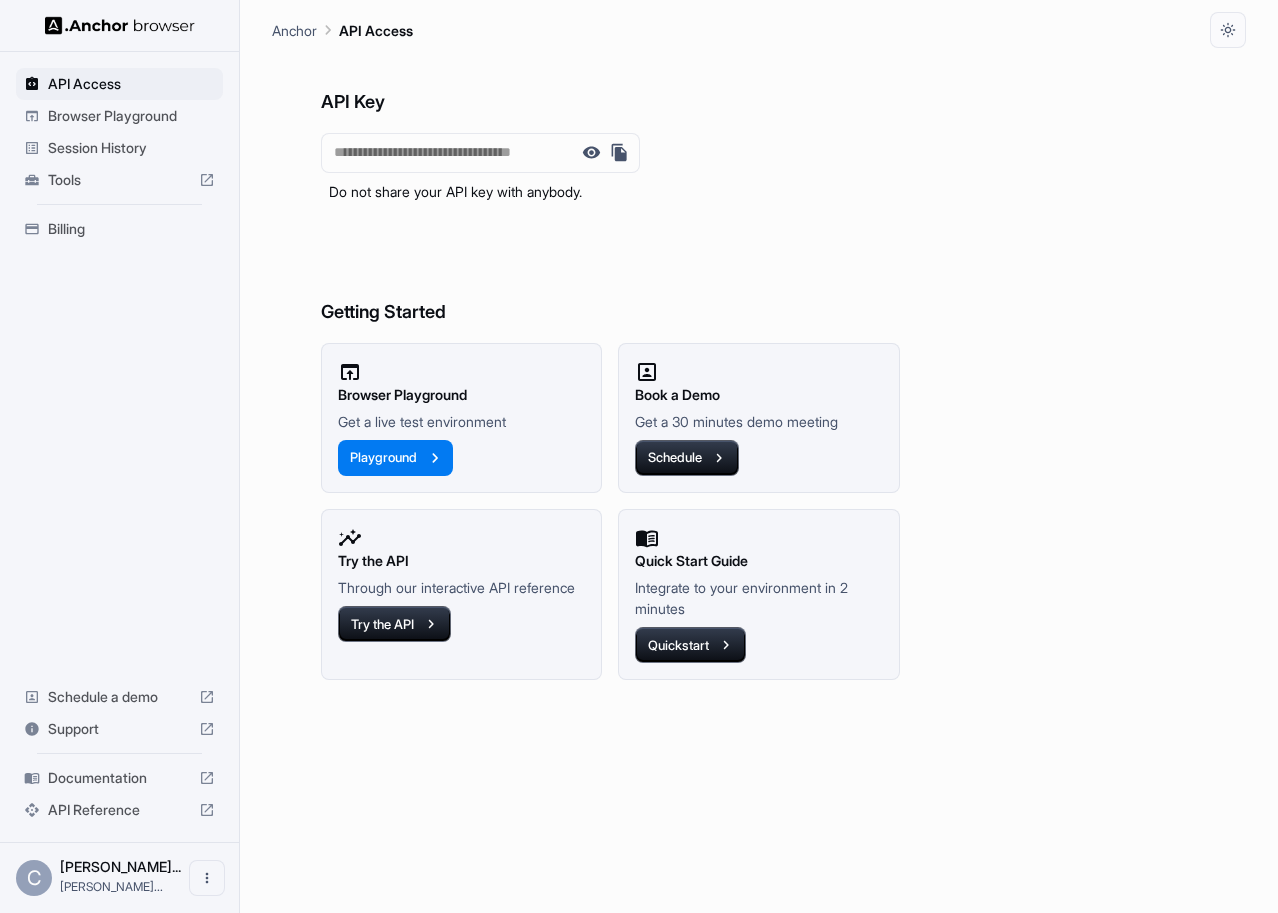 scroll, scrollTop: 0, scrollLeft: 0, axis: both 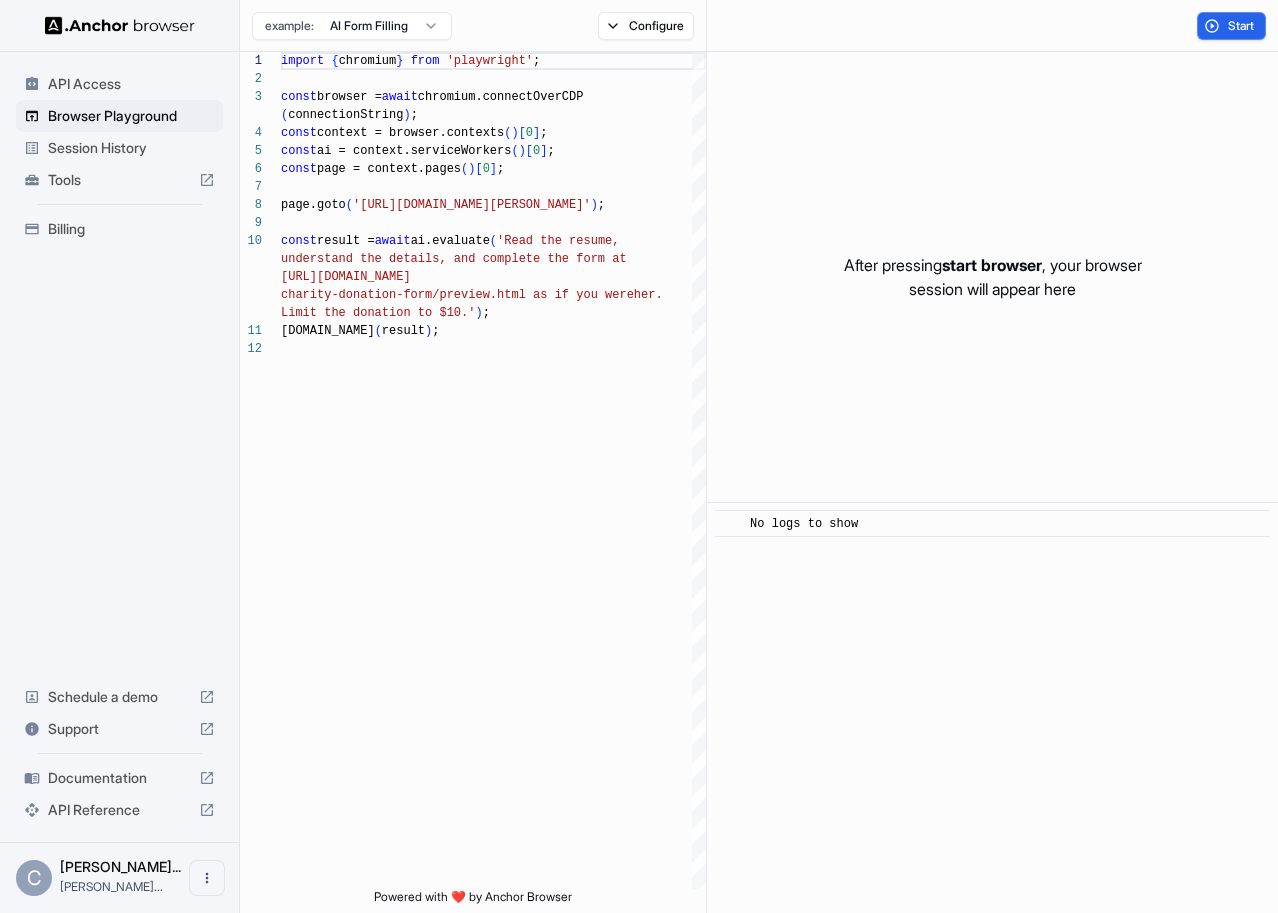 click on "Session History" at bounding box center [131, 148] 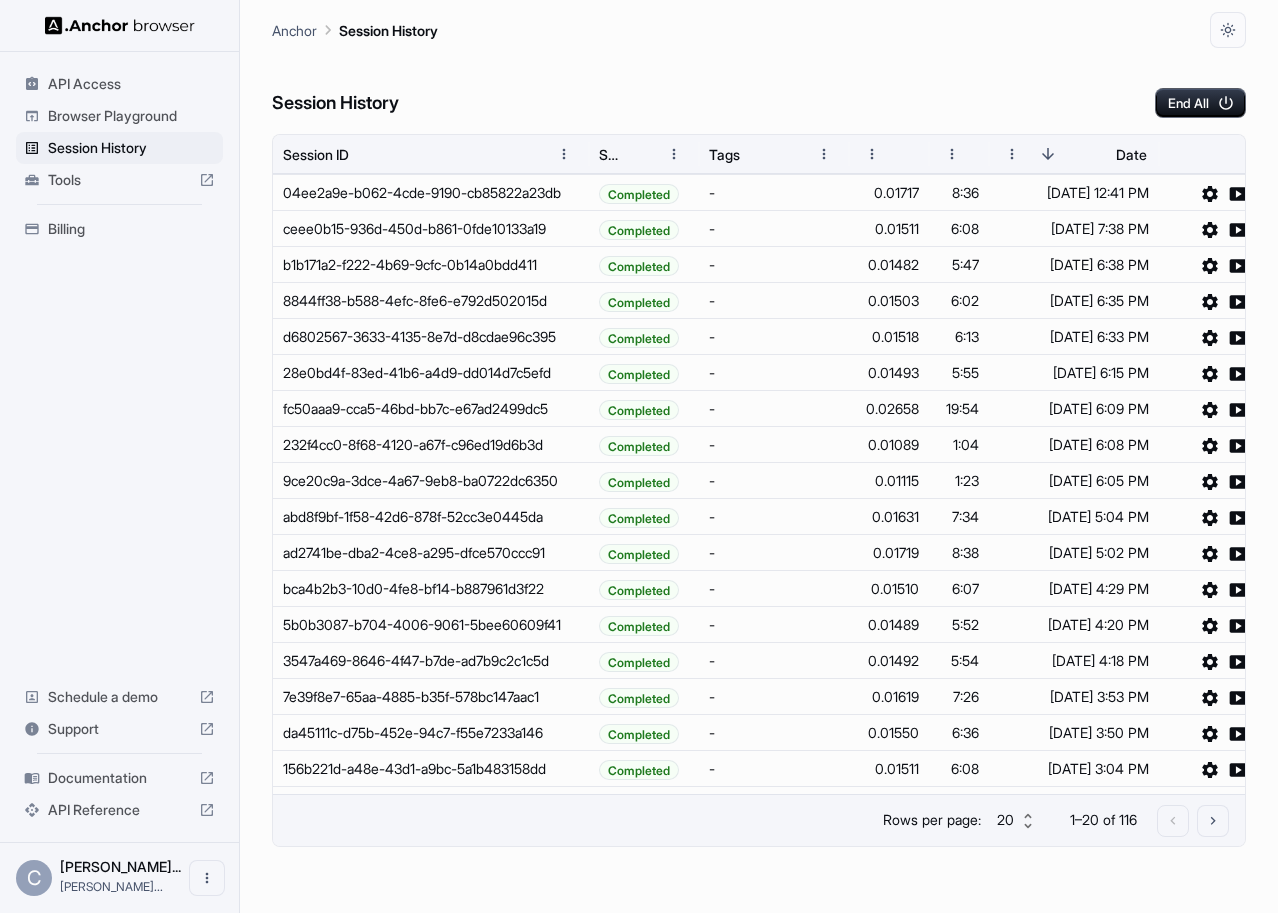 click on "Browser Playground" at bounding box center [119, 116] 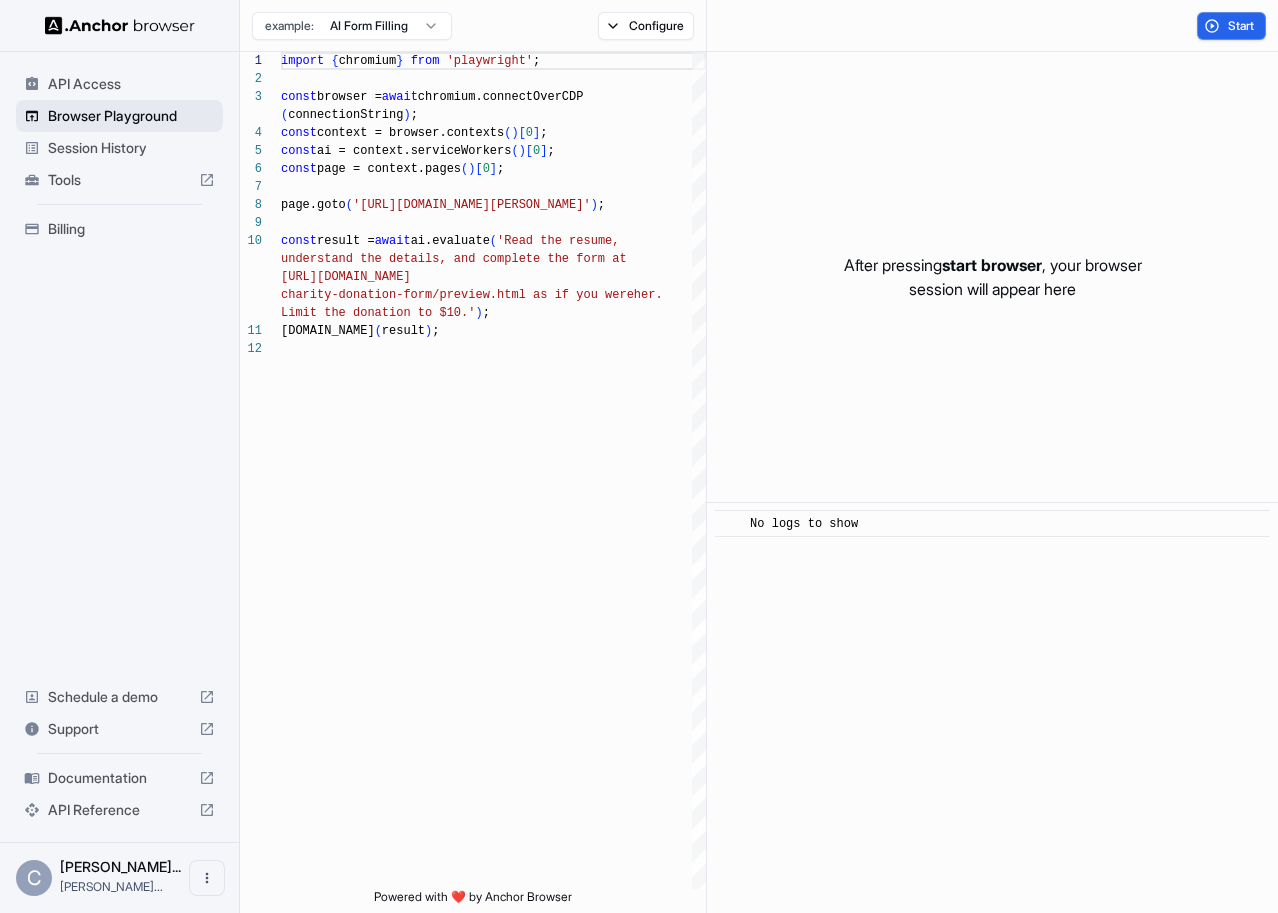 scroll, scrollTop: 162, scrollLeft: 0, axis: vertical 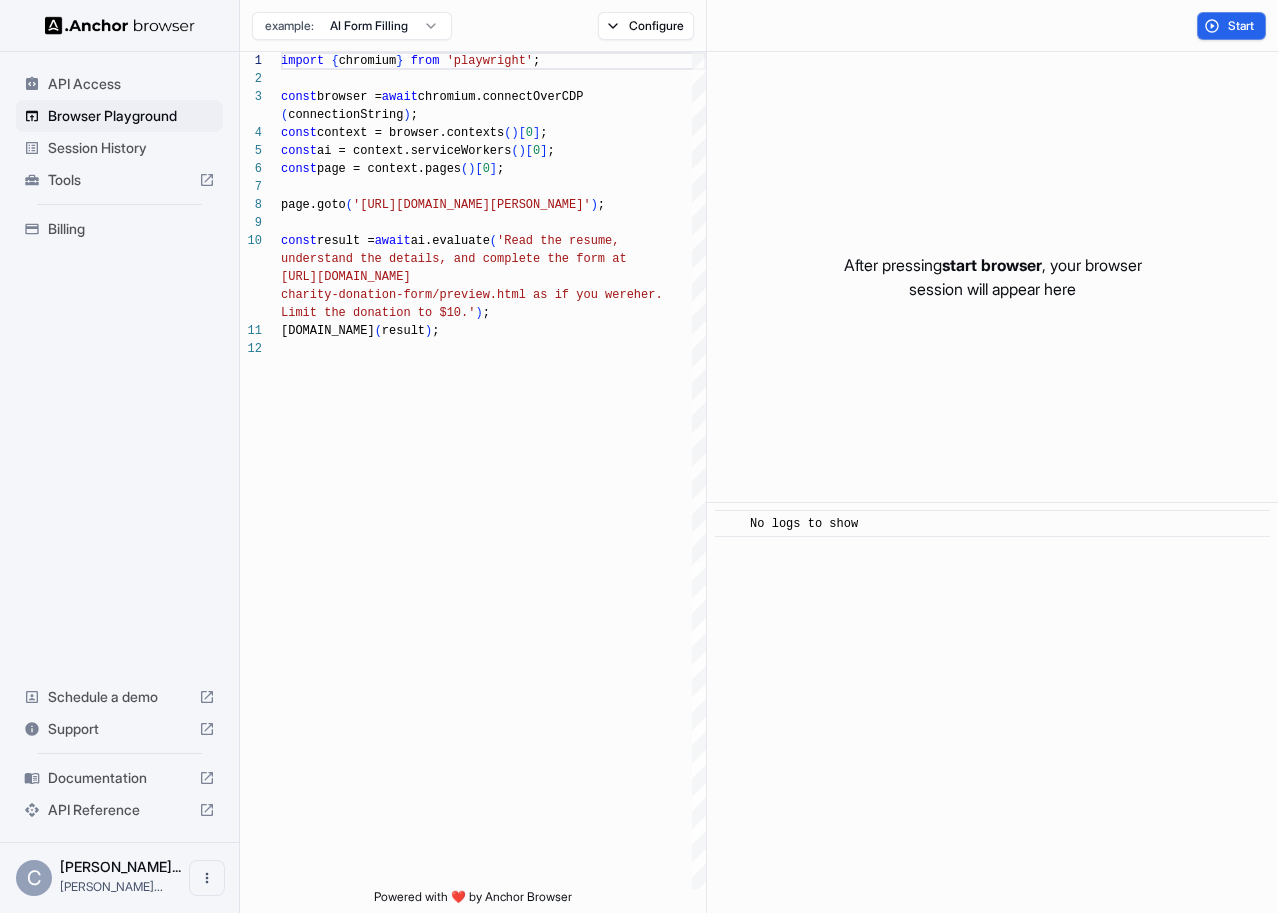 click on "After pressing  start browser , your browser session will appear here" at bounding box center (993, 277) 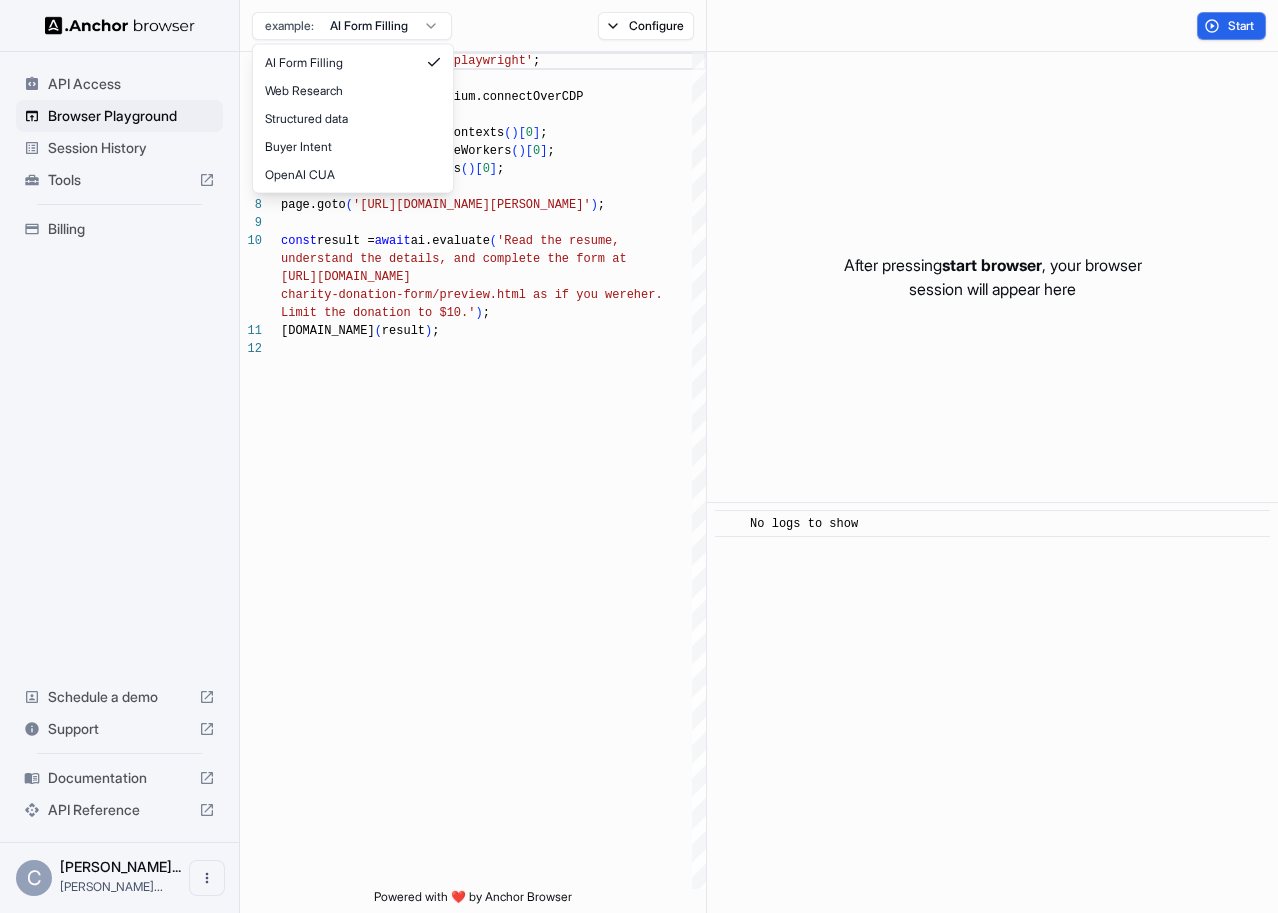 click on "API Access Browser Playground Session History Tools Billing Schedule a demo Support Documentation API Reference C [PERSON_NAME]... [PERSON_NAME]... Browser Playground example:  AI Form Filling Configure Start 1 2 3 4 5 6 7 8 9 10 11 12 import   {  chromium  }   from   'playwright' ; const  browser =  await  chromium.connectOverCDP ( connectionString ) ; const  context = browser.contexts ( ) [ 0 ] ; const  ai = context.serviceWorkers ( ) [ 0 ] ; const  page = context.pages ( ) [ 0 ] ; page.goto ( '[URL][DOMAIN_NAME][PERSON_NAME]' ) ; const  result =  await  ai.evaluate ( 'Read the resume,  understand the details, and complete the form at  [URL][DOMAIN_NAME] charity-donation-form/preview.html as if you were  her.  Limit the donation to $10.' ) ; [DOMAIN_NAME] ( result ) ; Powered with ❤️ by Anchor Browser After pressing  start browser , your browser session will appear here ​ No logs to show
AI Form Filling OpenAI CUA" at bounding box center (639, 456) 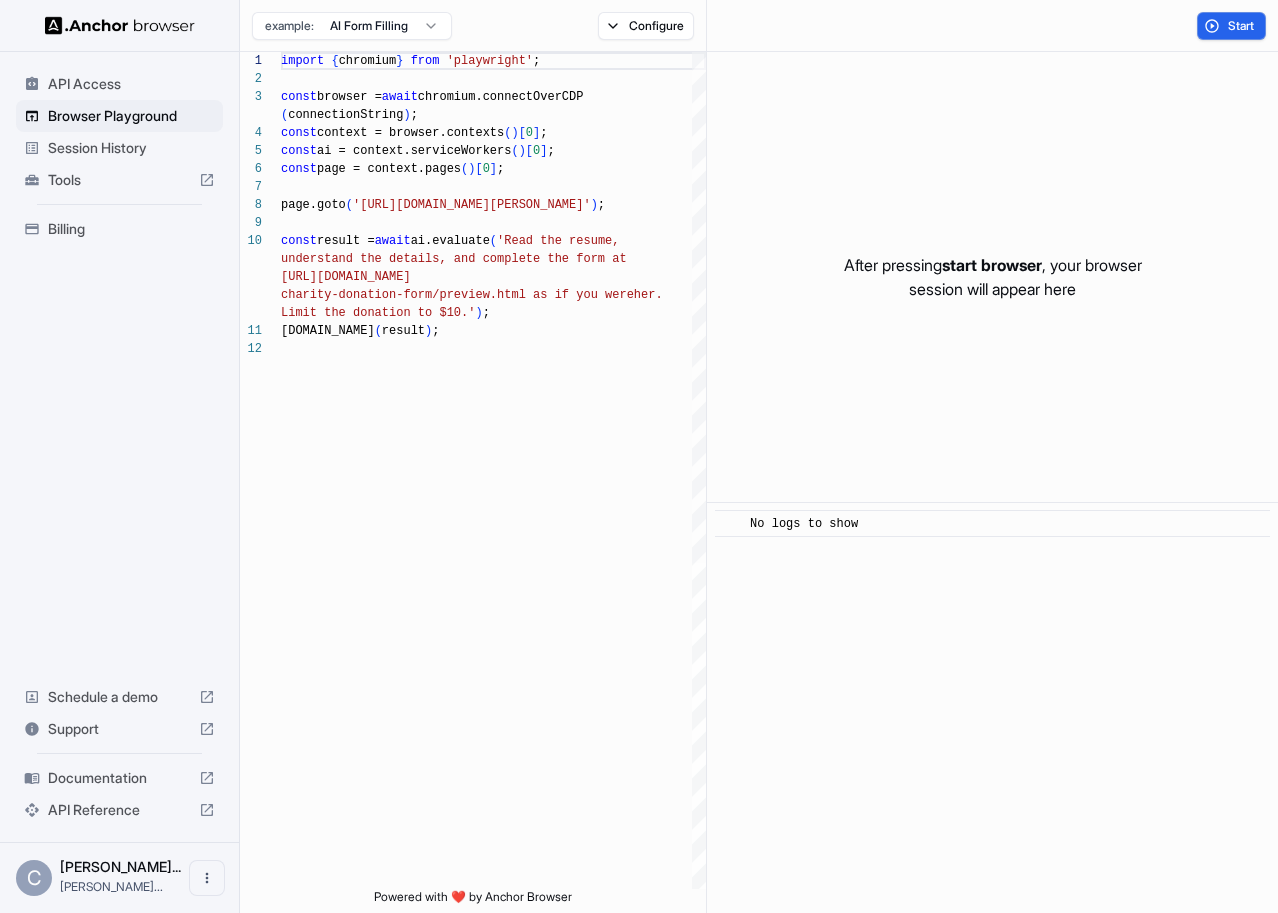 click on "Tools" at bounding box center [119, 180] 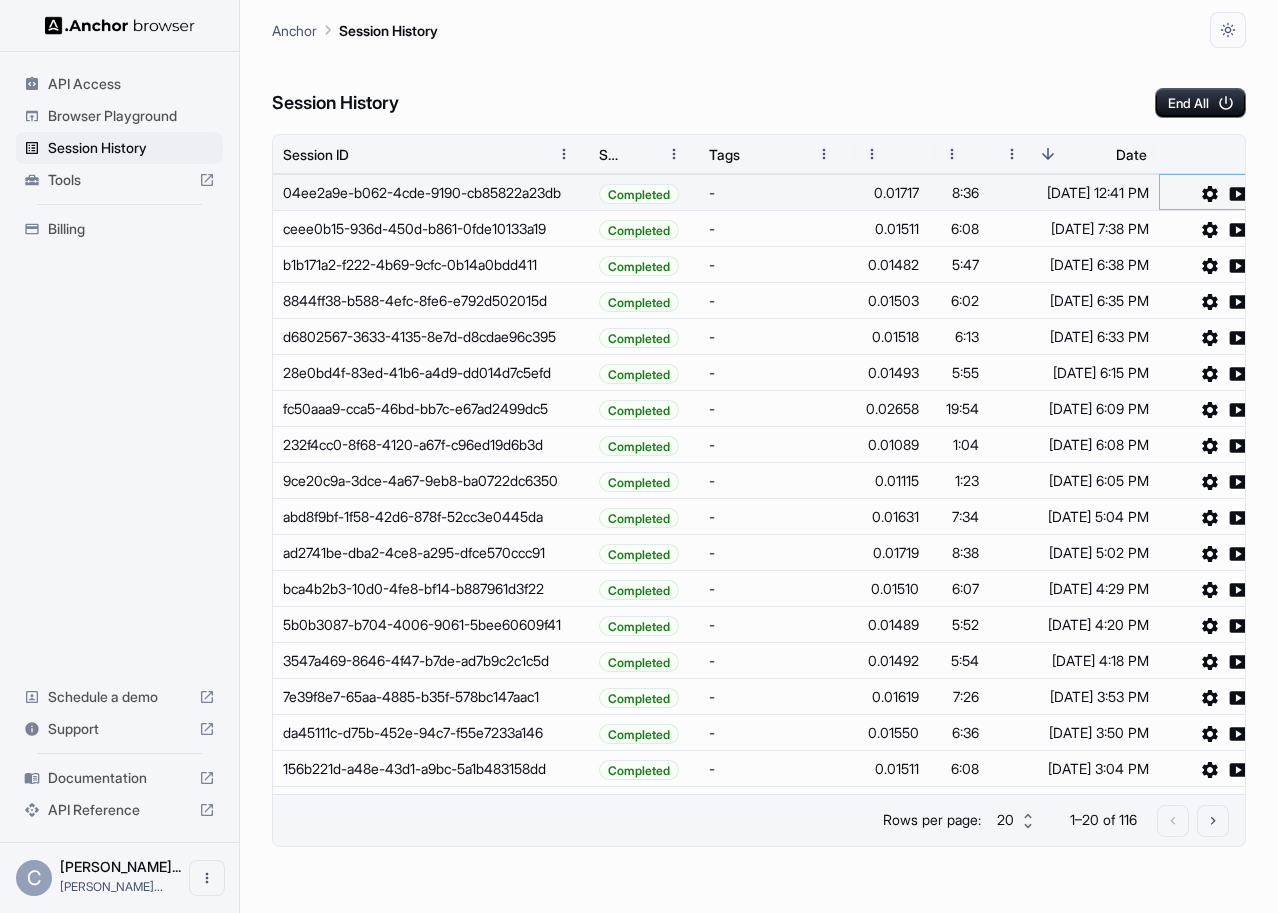 click 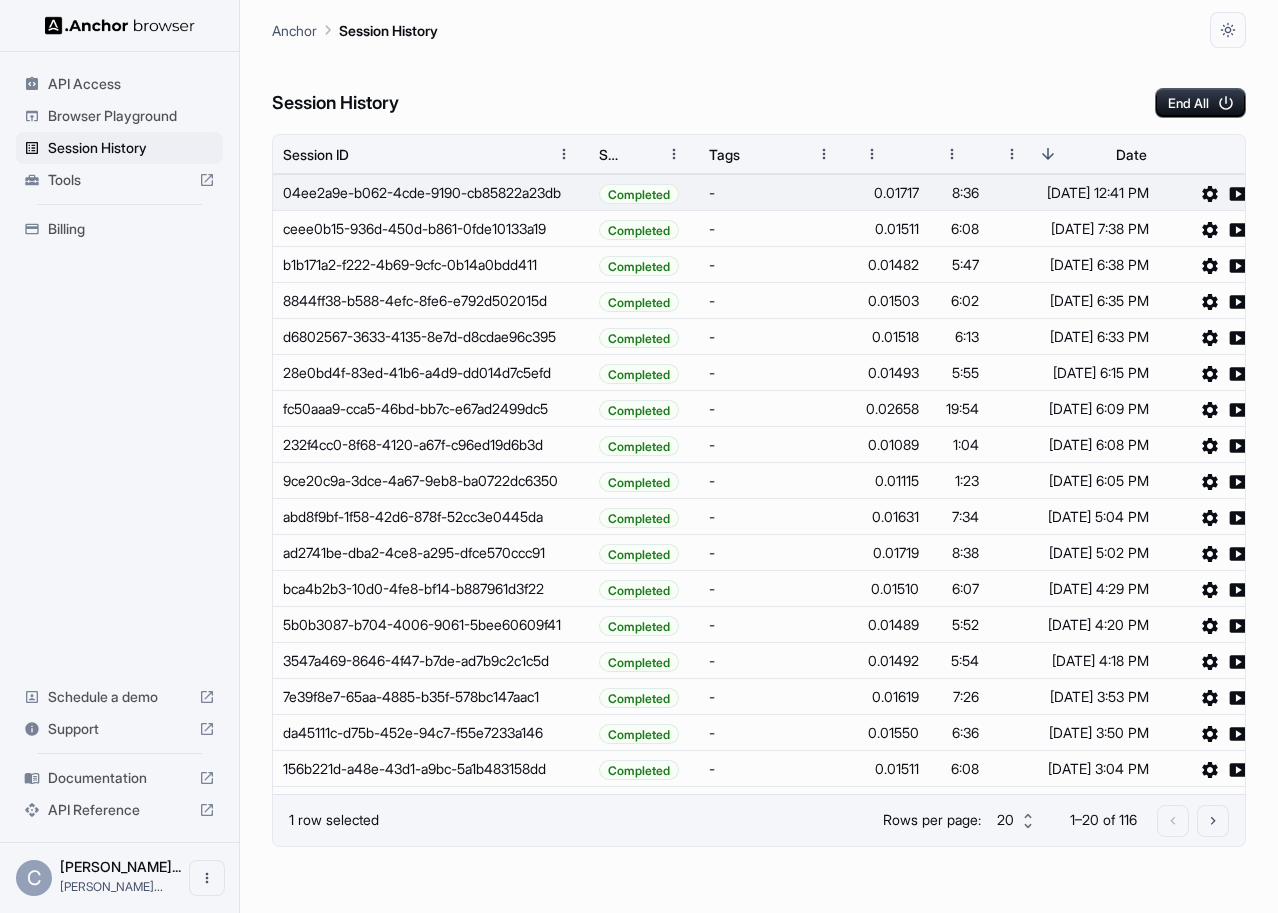 click on "Tools" at bounding box center [119, 180] 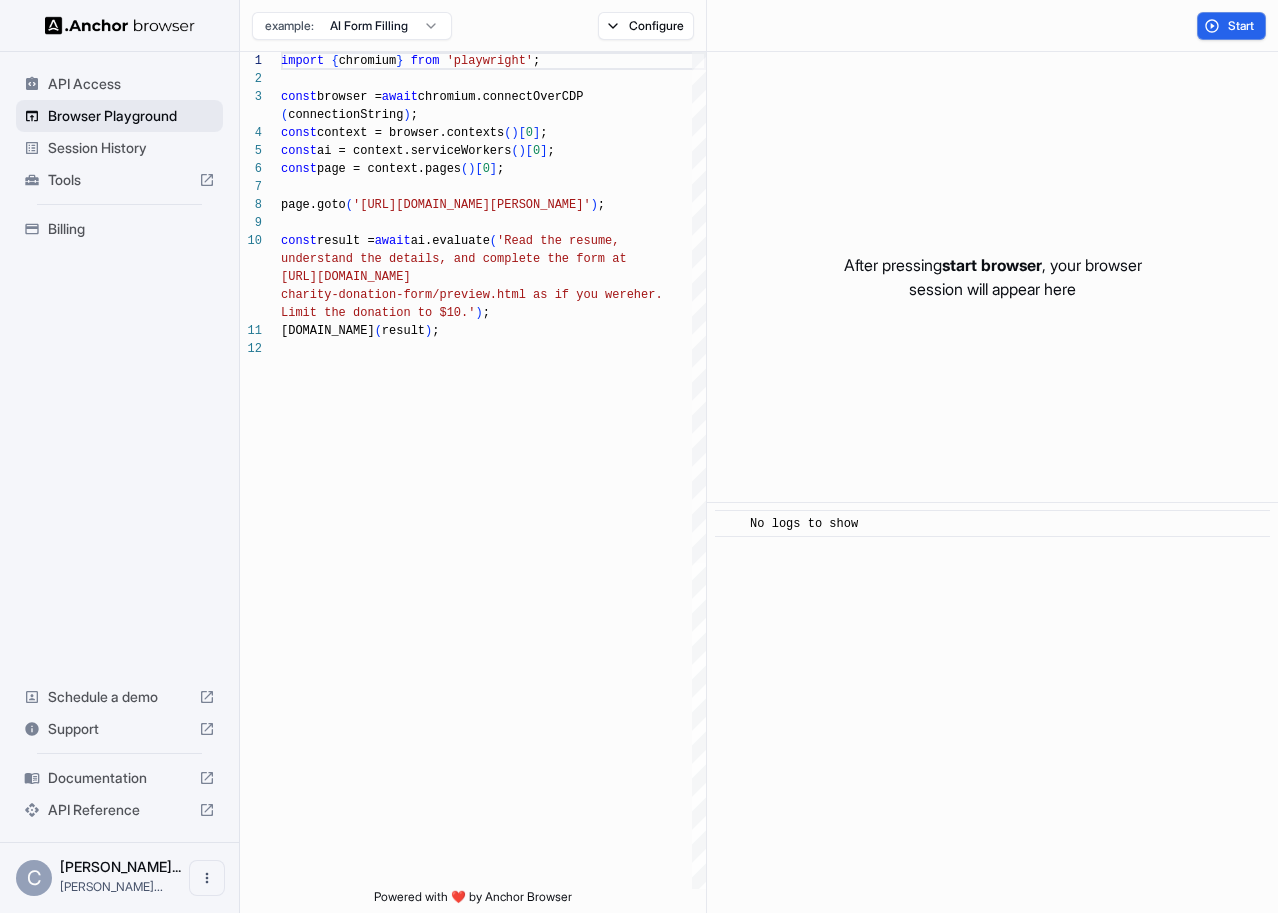 scroll, scrollTop: 162, scrollLeft: 0, axis: vertical 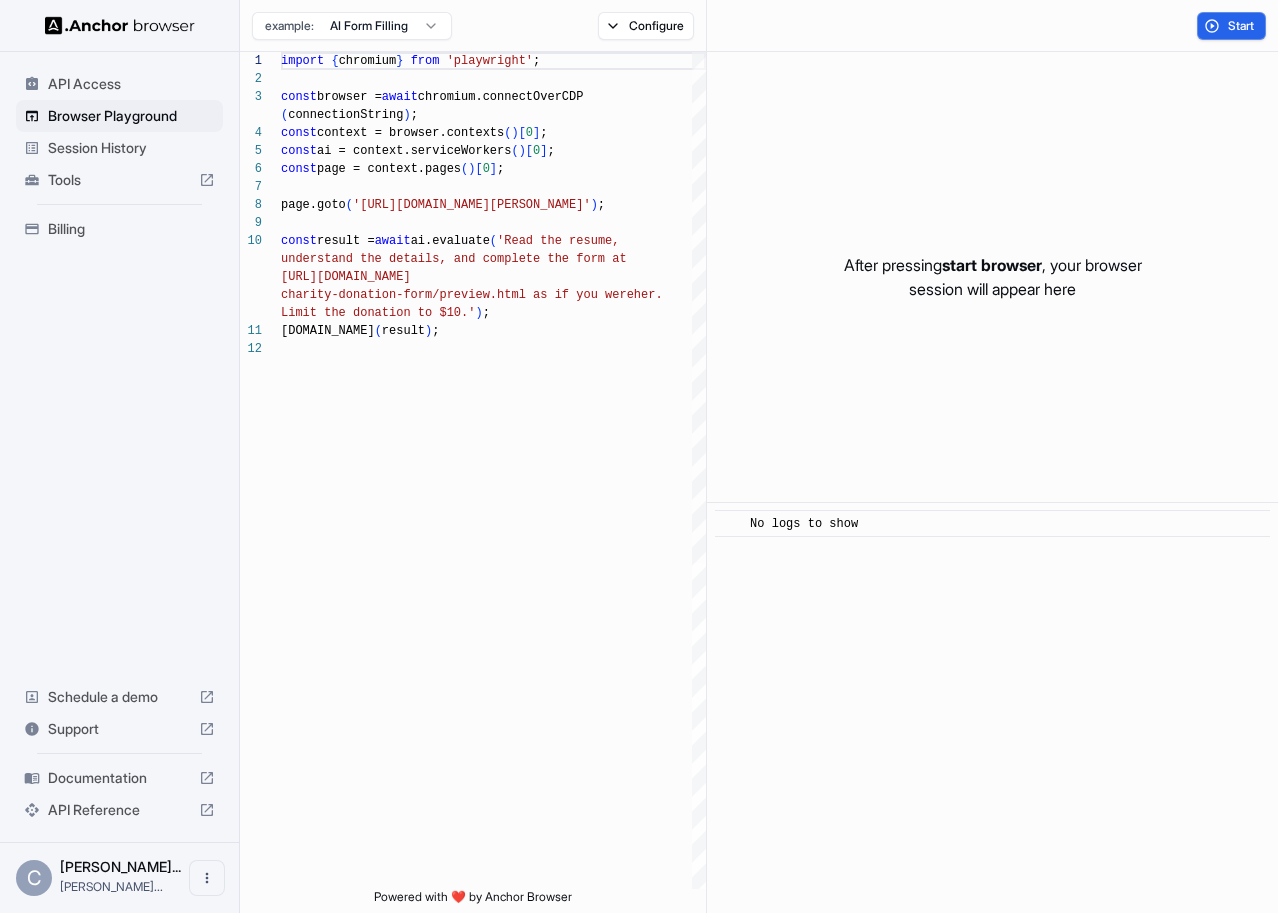click on "API Access" at bounding box center [131, 84] 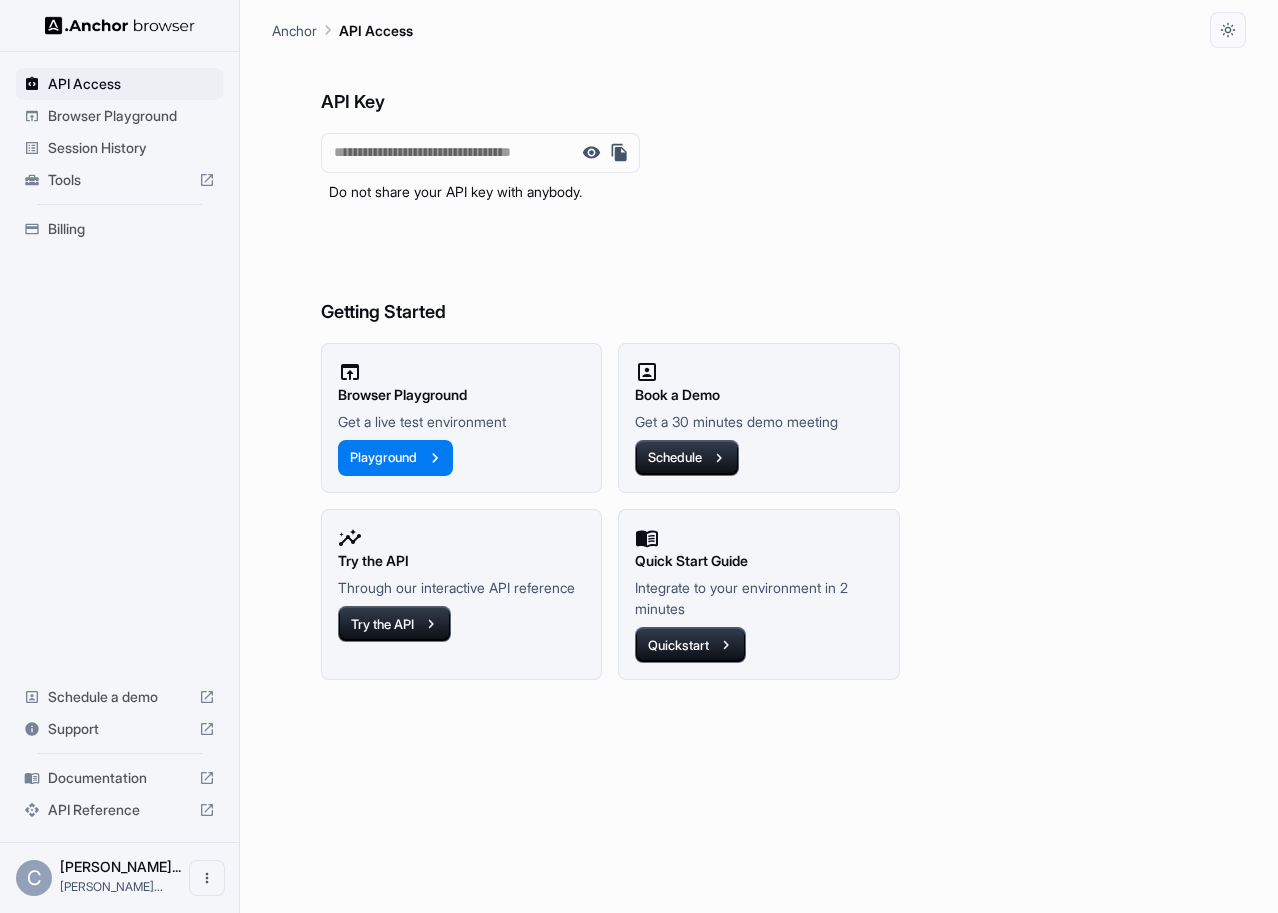click on "Browser Playground" at bounding box center [131, 116] 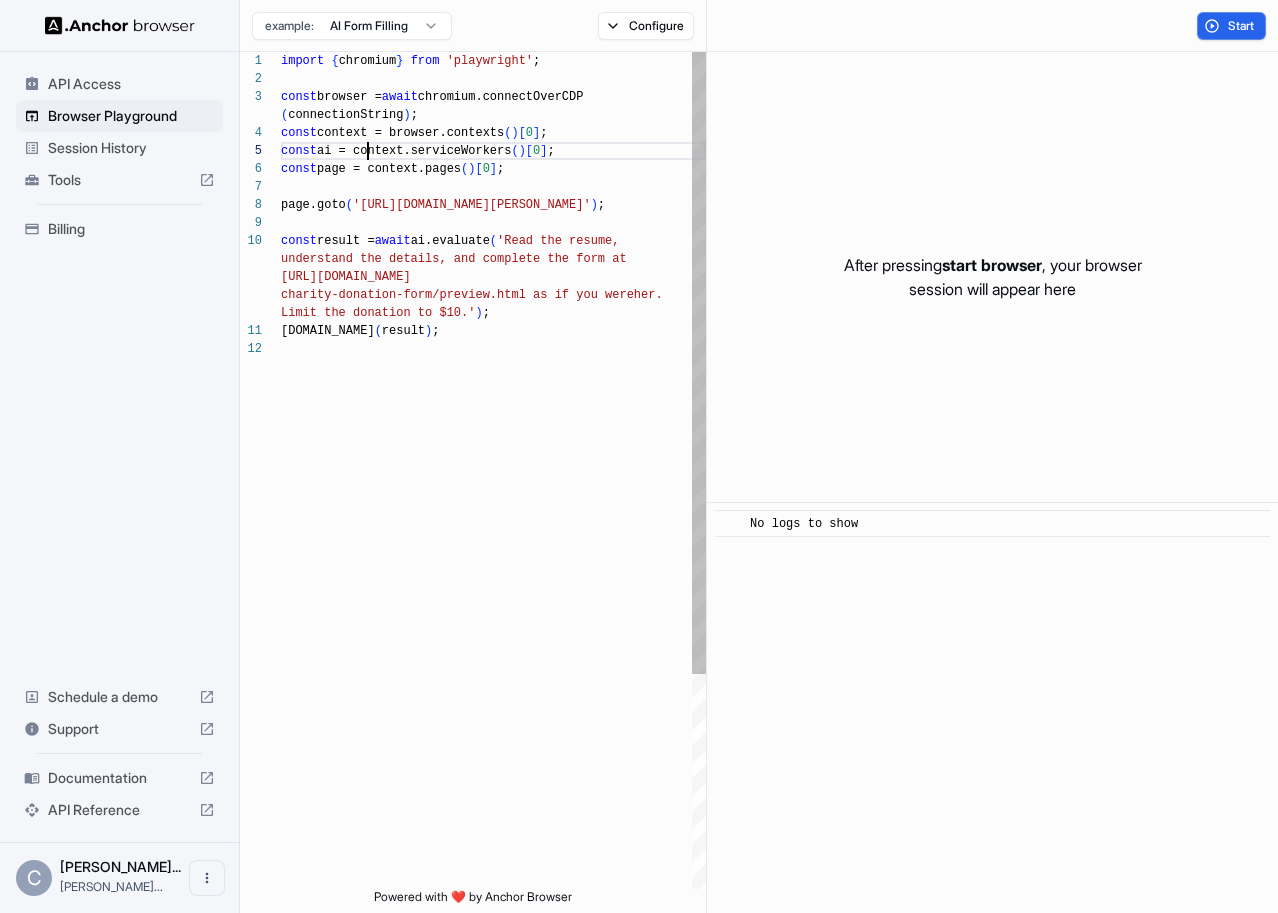 click on "import   {  chromium  }   from   'playwright' ; const  browser =  await  chromium.connectOverCDP ( connectionString ) ; const  context = browser.contexts ( ) [ 0 ] ; const  ai = context.serviceWorkers ( ) [ 0 ] ; const  page = context.pages ( ) [ 0 ] ; page.goto ( '[URL][DOMAIN_NAME][PERSON_NAME]' ) ; const  result =  await  ai.evaluate ( 'Read the resume,  understand the details, and complete the form at  [URL][DOMAIN_NAME] charity-donation-form/preview.html as if you were  her.  Limit the donation to $10.' ) ; [DOMAIN_NAME] ( result ) ;" at bounding box center [493, 614] 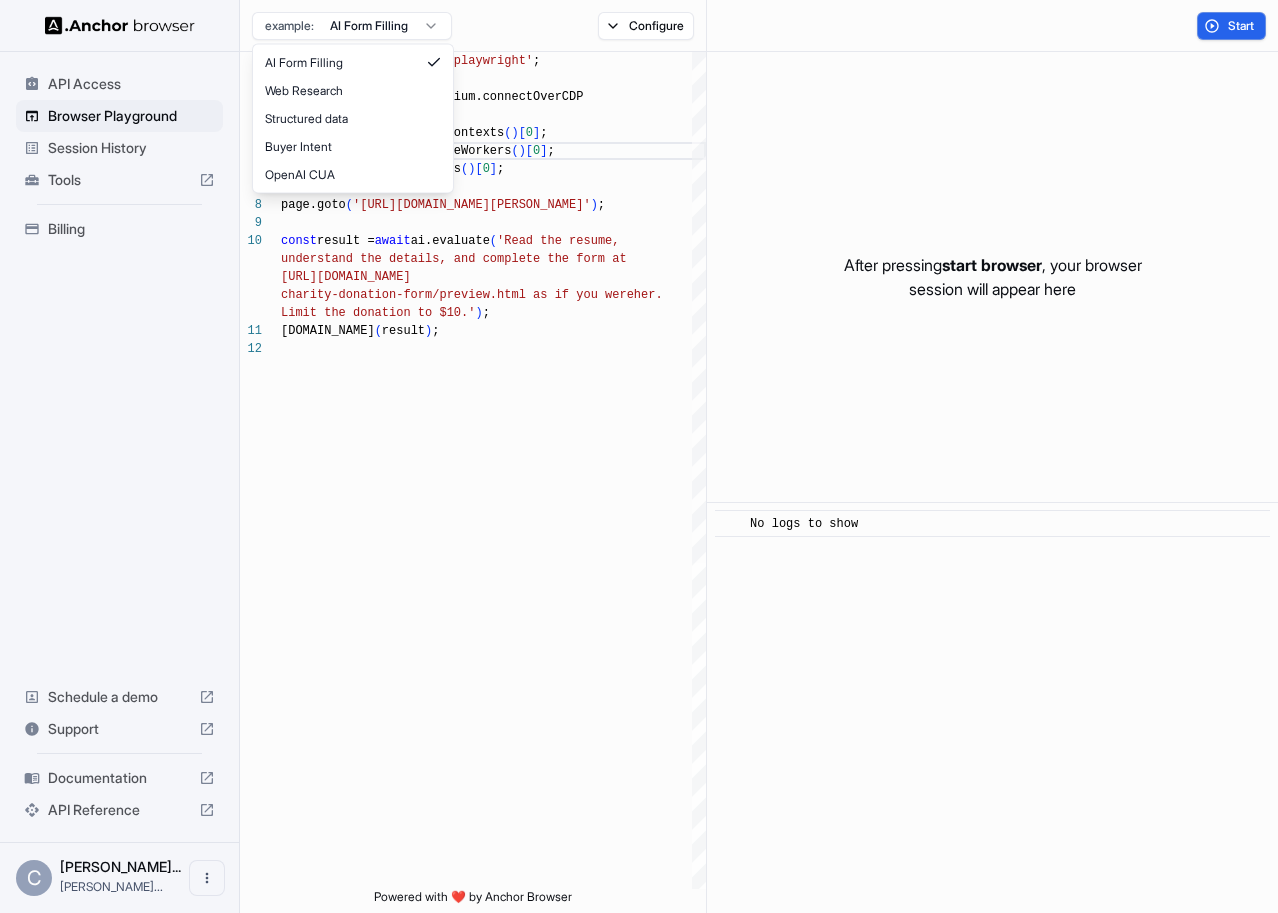 click on "API Access Browser Playground Session History Tools Billing Schedule a demo Support Documentation API Reference C [PERSON_NAME]... [PERSON_NAME]... Browser Playground example:  AI Form Filling Configure Start 1 2 3 4 5 6 7 8 9 10 11 12 import   {  chromium  }   from   'playwright' ; const  browser =  await  chromium.connectOverCDP ( connectionString ) ; const  context = browser.contexts ( ) [ 0 ] ; const  ai = context.serviceWorkers ( ) [ 0 ] ; const  page = context.pages ( ) [ 0 ] ; page.goto ( '[URL][DOMAIN_NAME][PERSON_NAME]' ) ; const  result =  await  ai.evaluate ( 'Read the resume,  understand the details, and complete the form at  [URL][DOMAIN_NAME] charity-donation-form/preview.html as if you were  her.  Limit the donation to $10.' ) ; [DOMAIN_NAME] ( result ) ; Powered with ❤️ by Anchor Browser After pressing  start browser , your browser session will appear here ​ No logs to show
AI Form Filling OpenAI CUA" at bounding box center (639, 456) 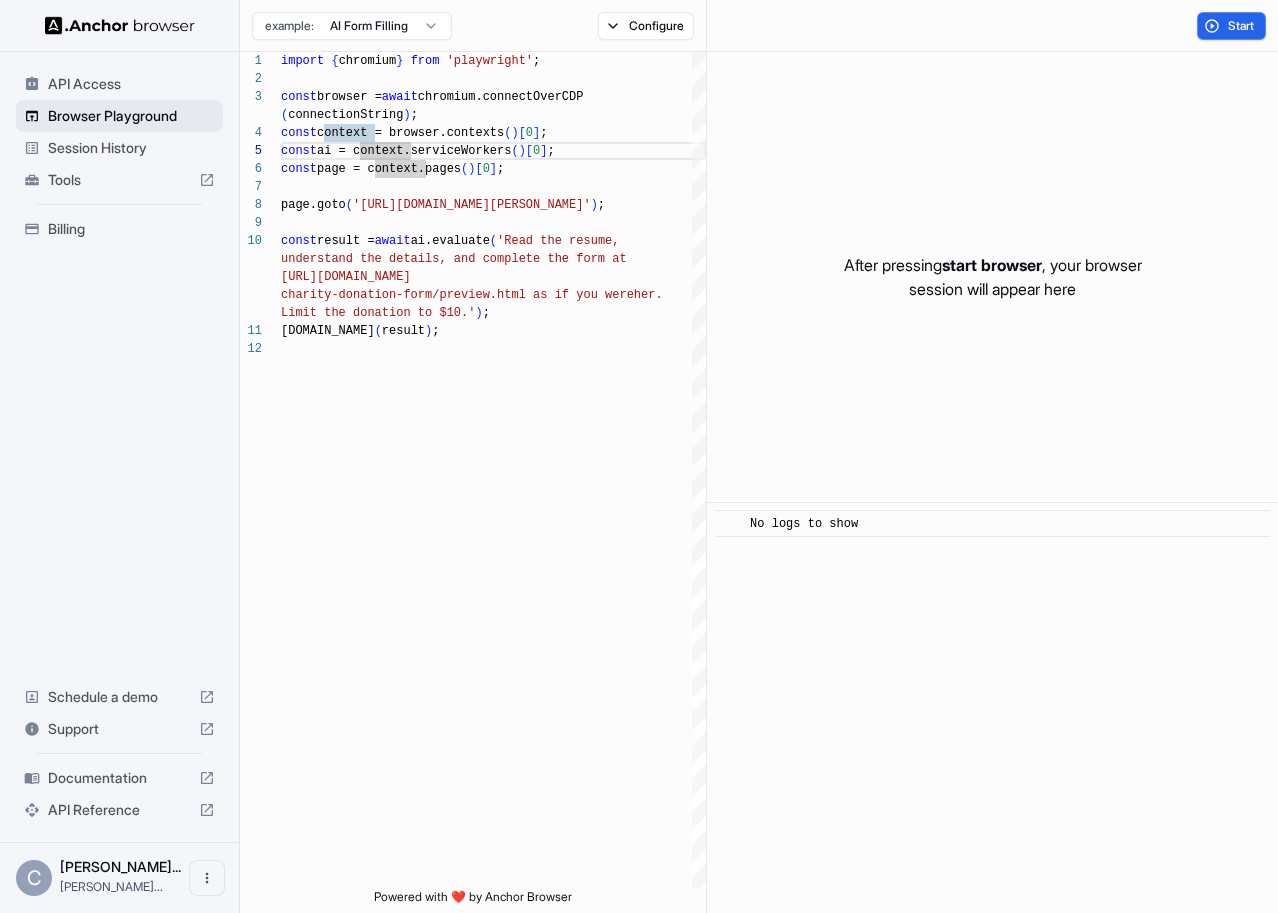 click on "Browser Playground" at bounding box center (131, 116) 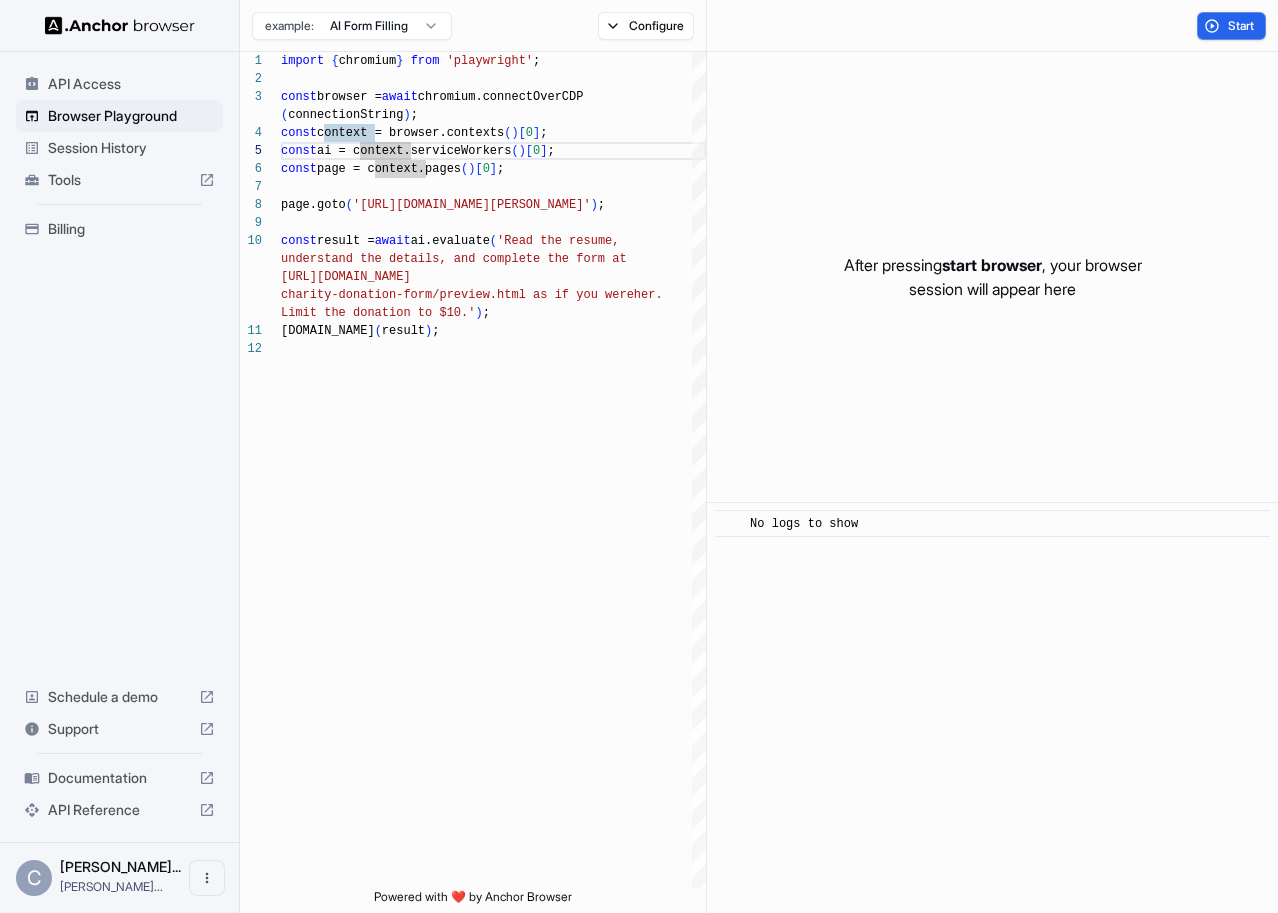 click on "API Access" at bounding box center (131, 84) 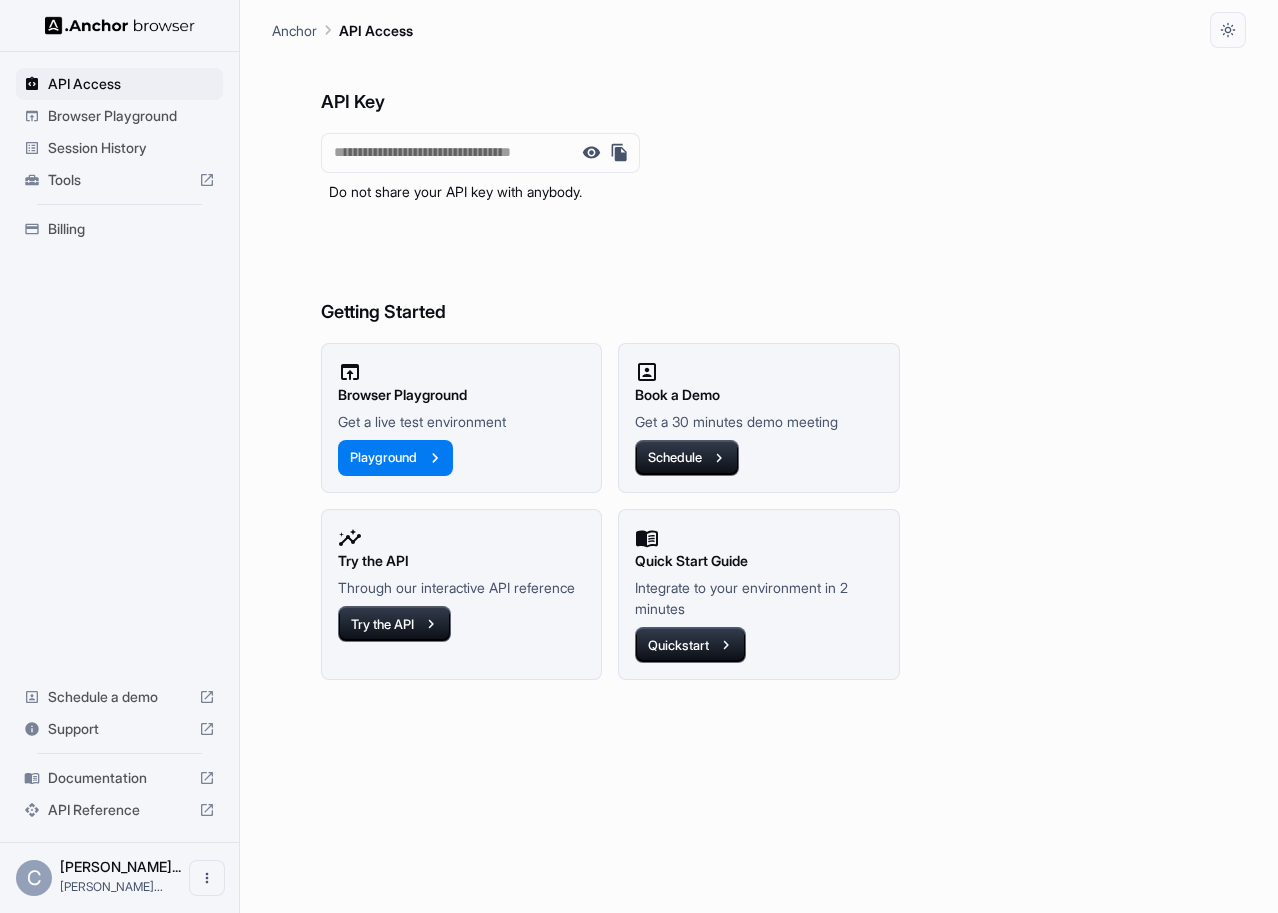 click on "Session History" at bounding box center (131, 148) 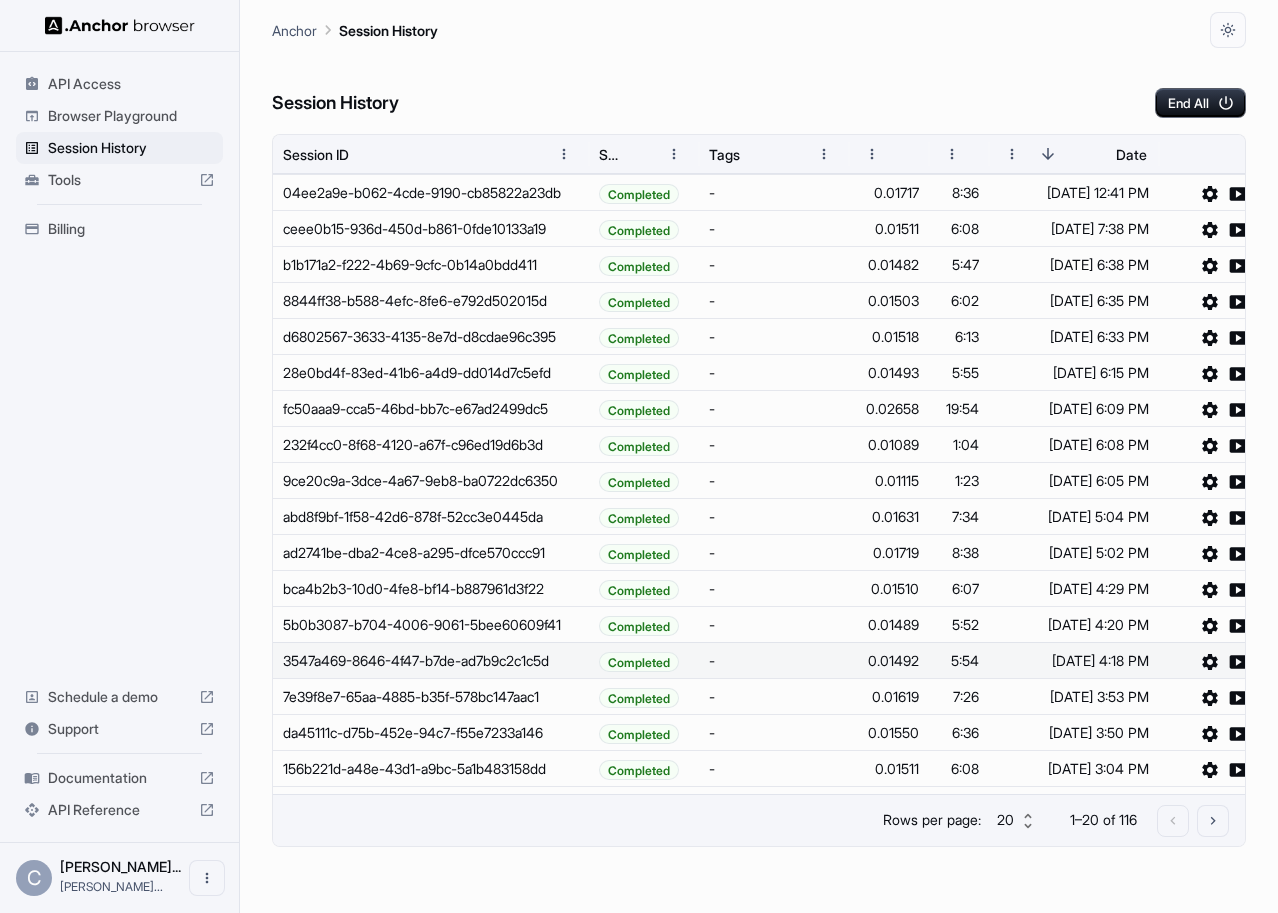 scroll, scrollTop: 0, scrollLeft: 44, axis: horizontal 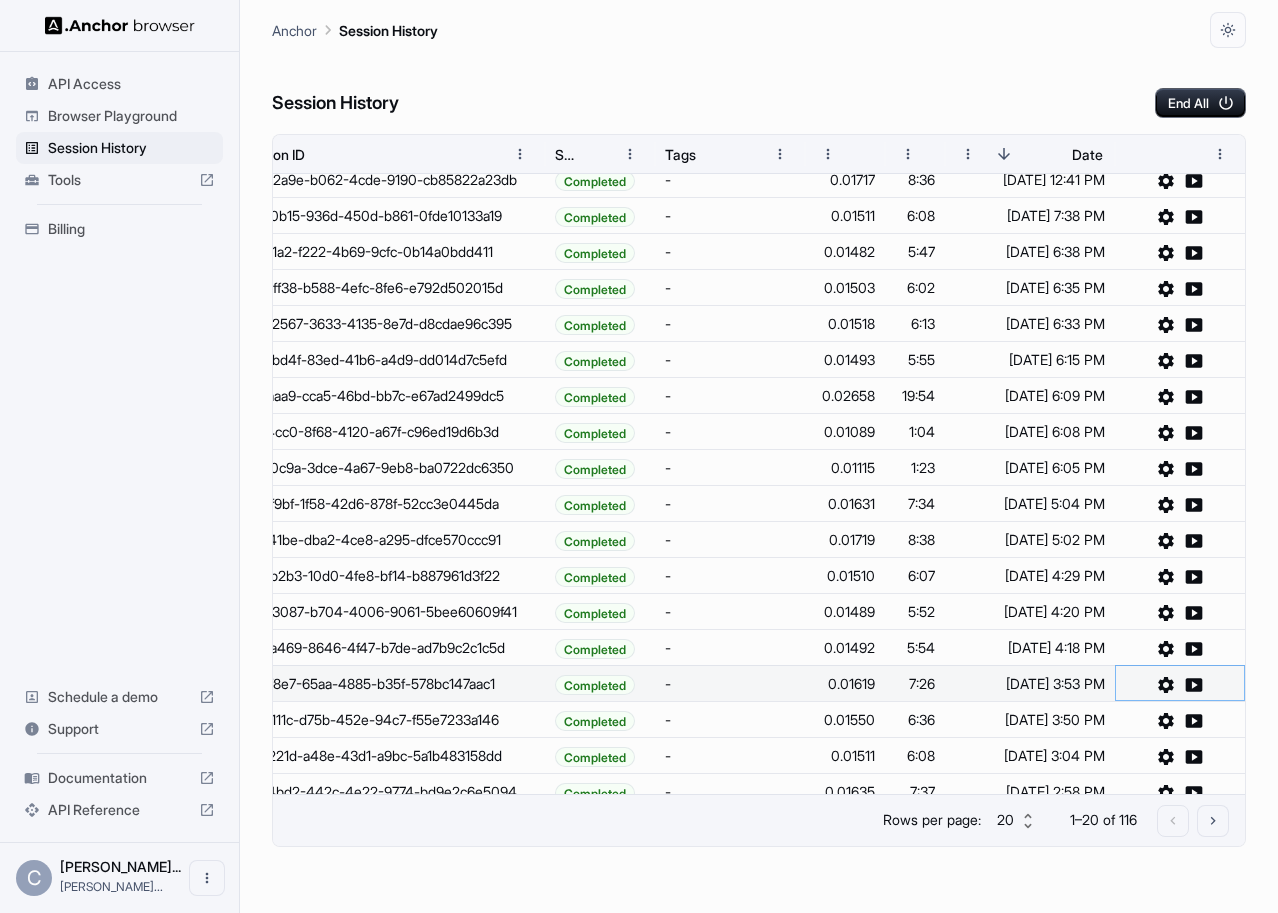 click 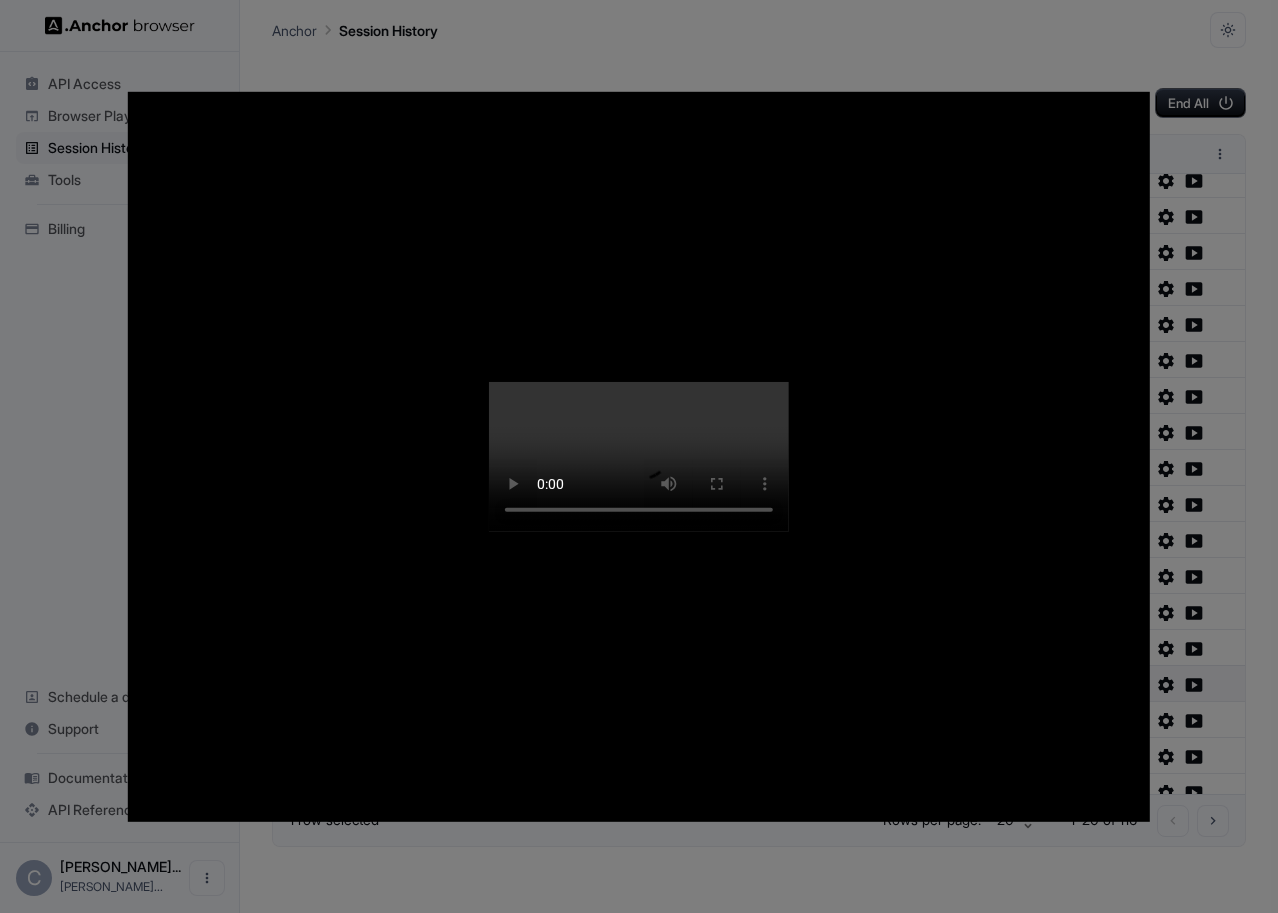 click at bounding box center [639, 456] 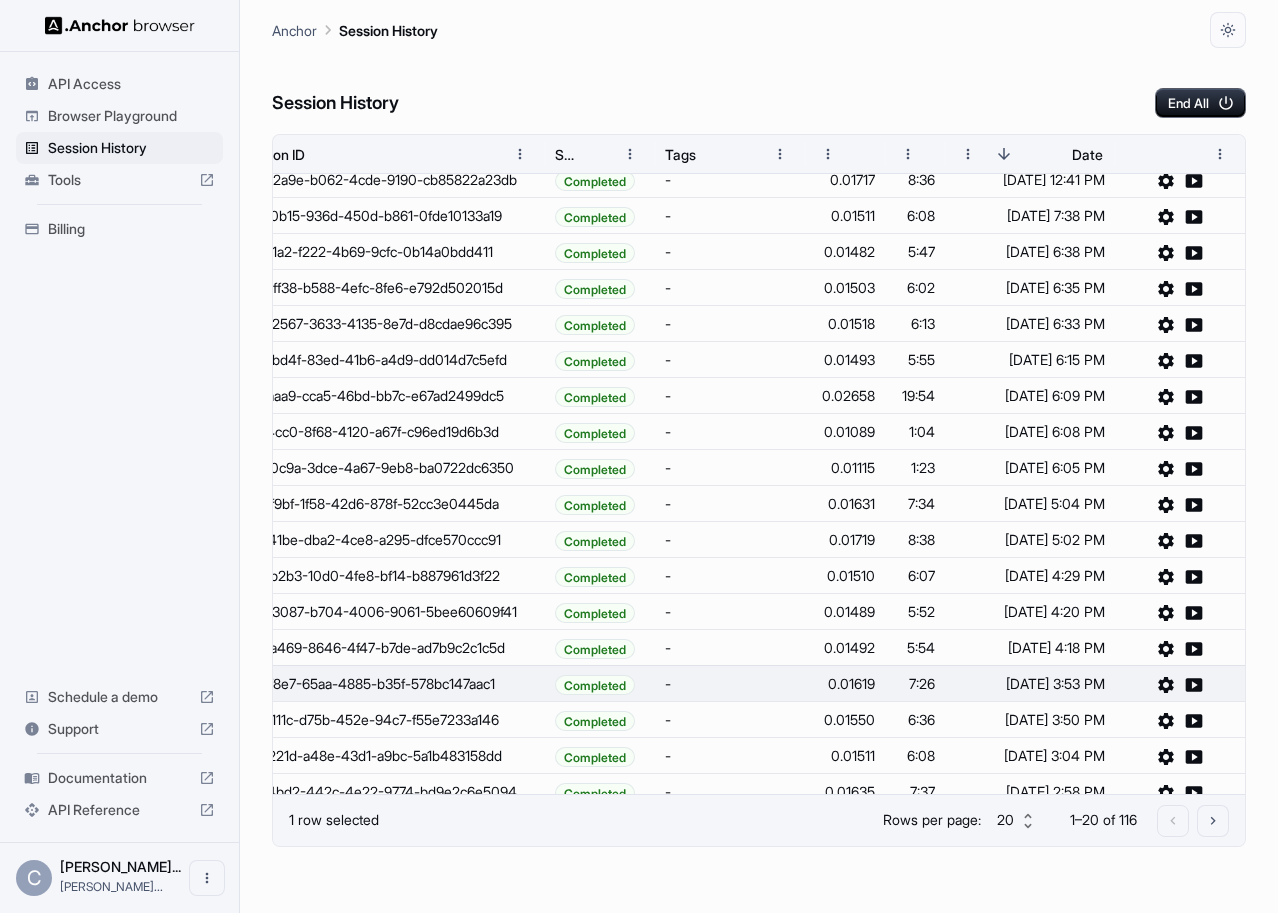 click on "Support" at bounding box center [119, 729] 